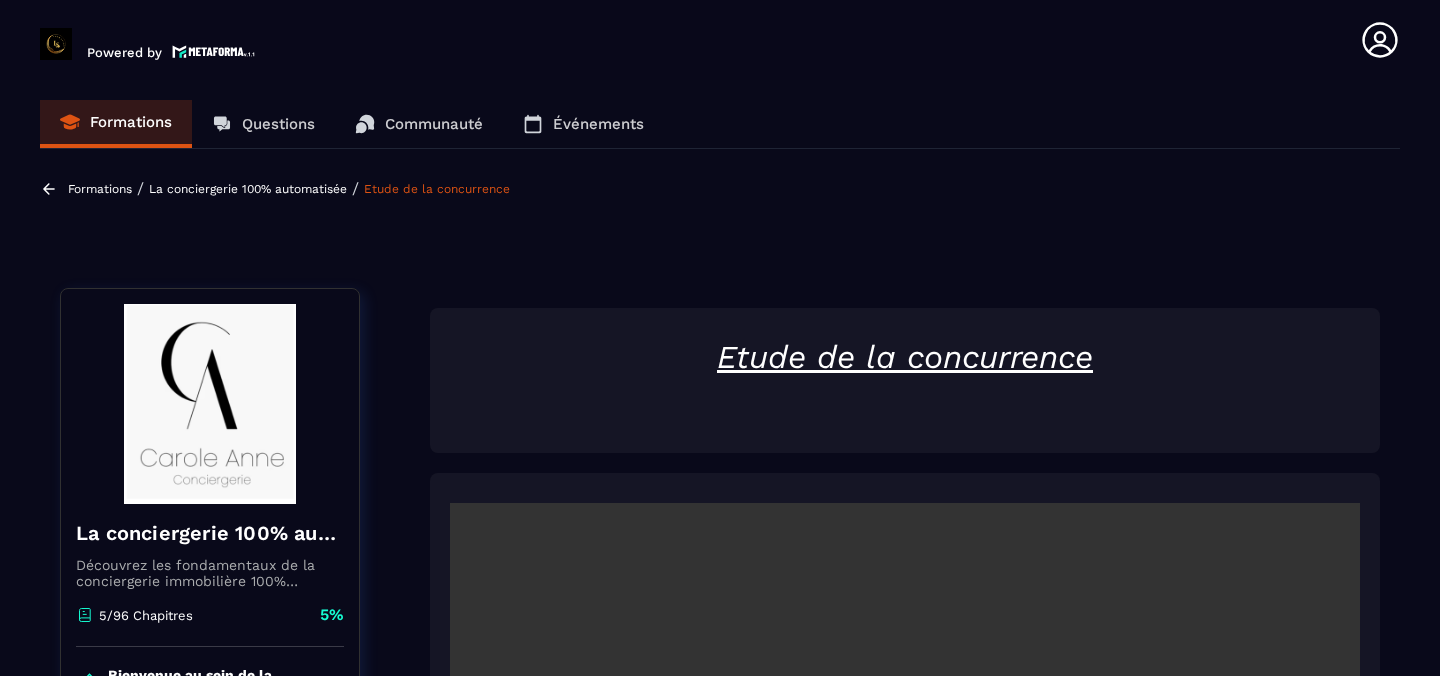 scroll, scrollTop: 0, scrollLeft: 0, axis: both 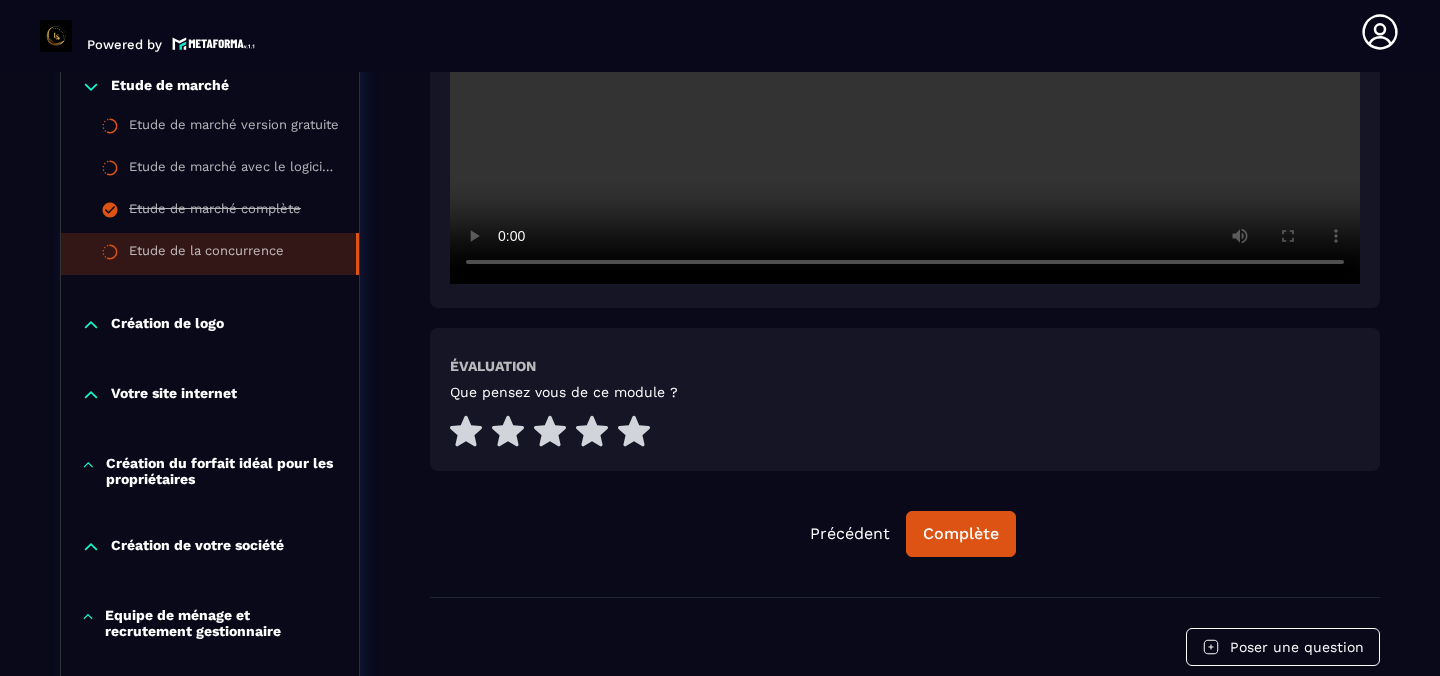click at bounding box center [905, -20] 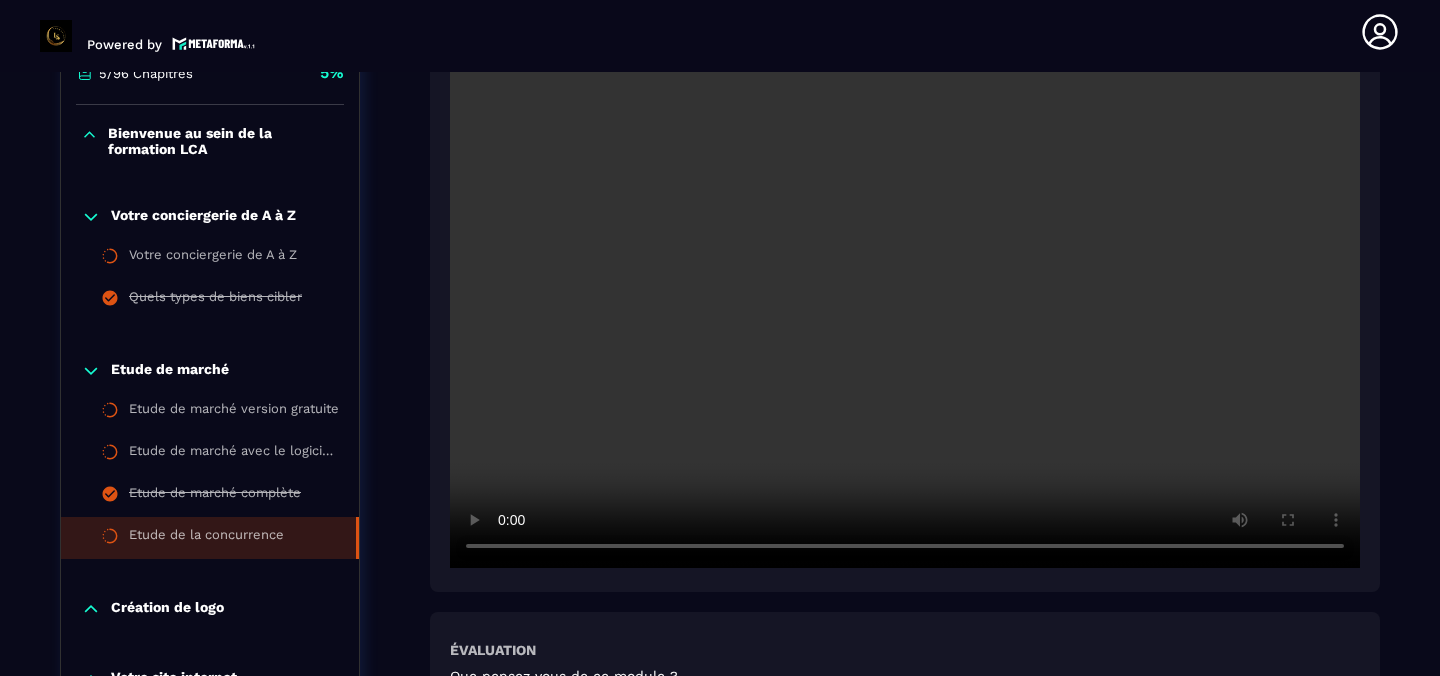 scroll, scrollTop: 521, scrollLeft: 0, axis: vertical 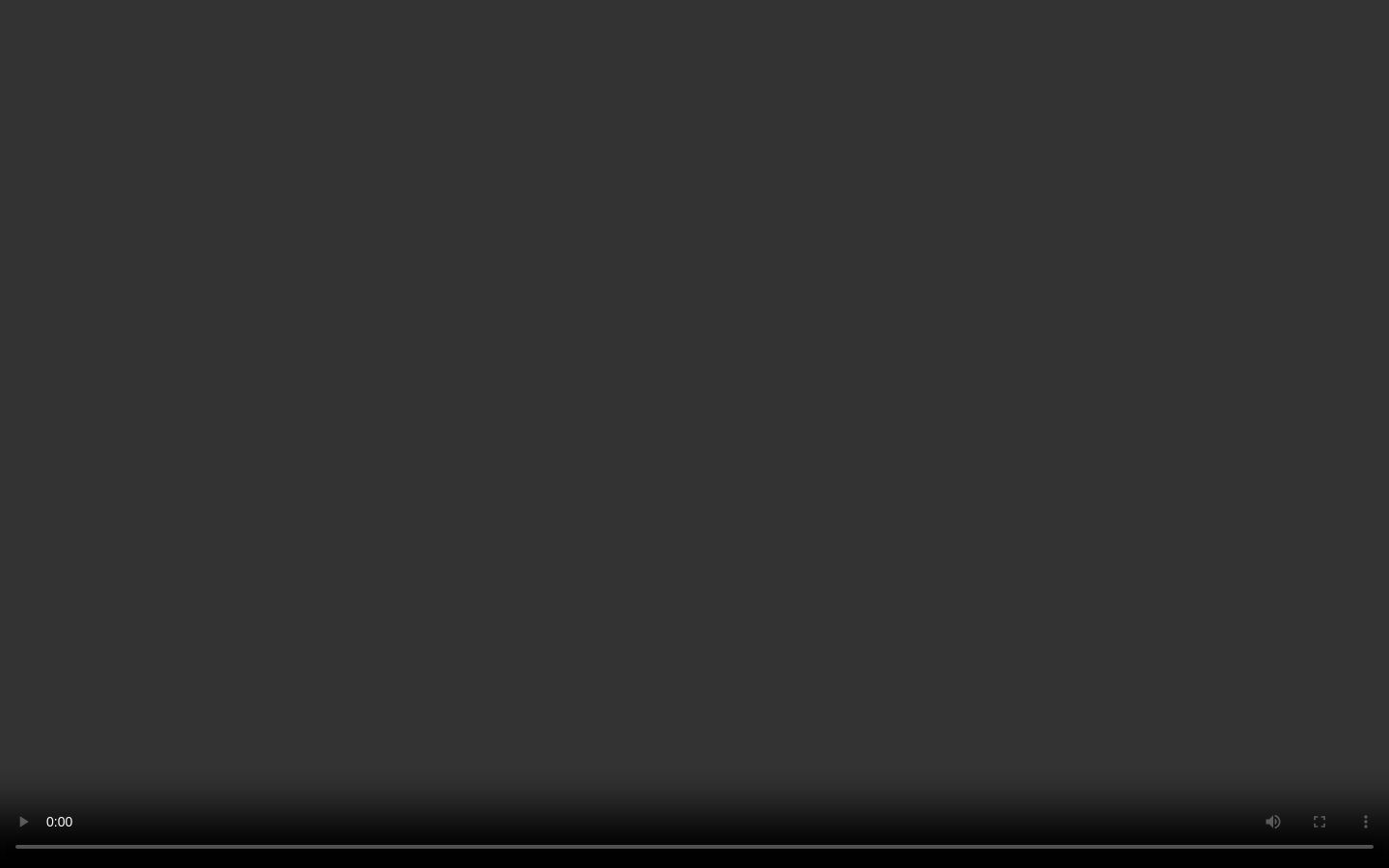 click at bounding box center [694, 434] 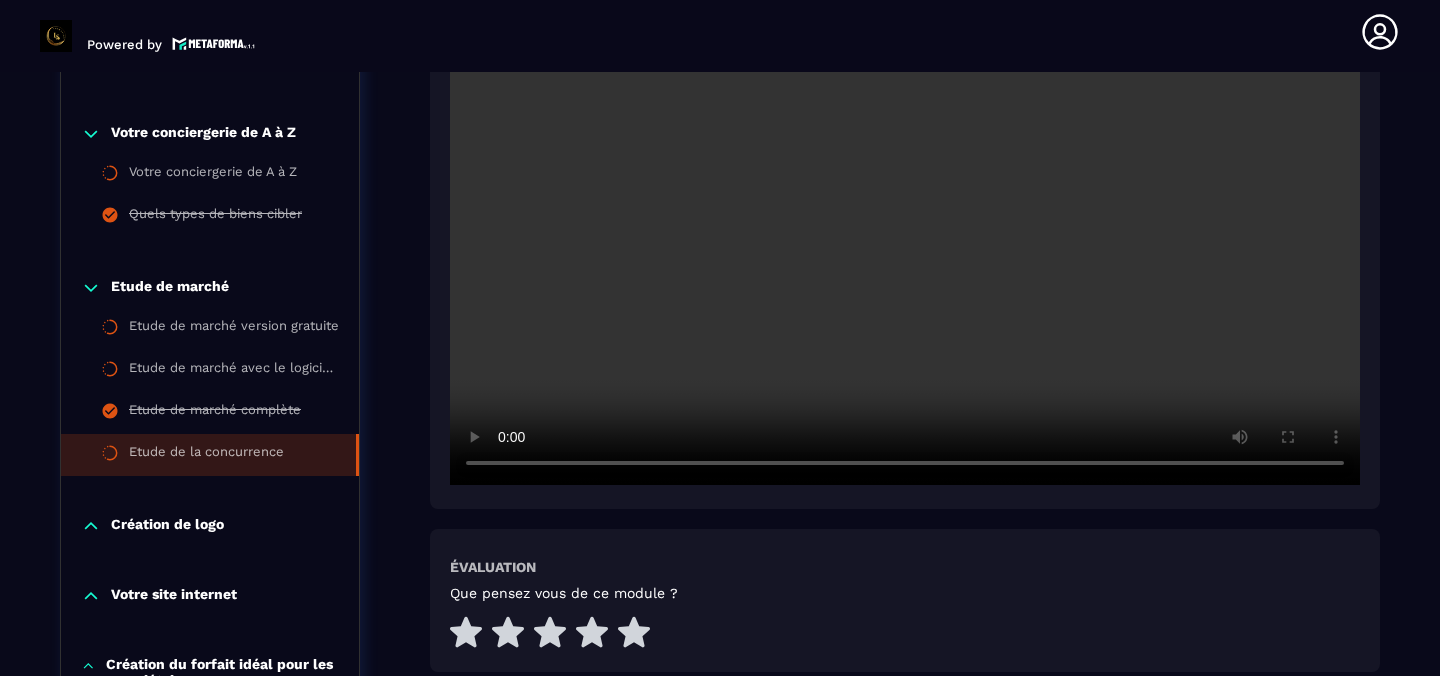 scroll, scrollTop: 621, scrollLeft: 0, axis: vertical 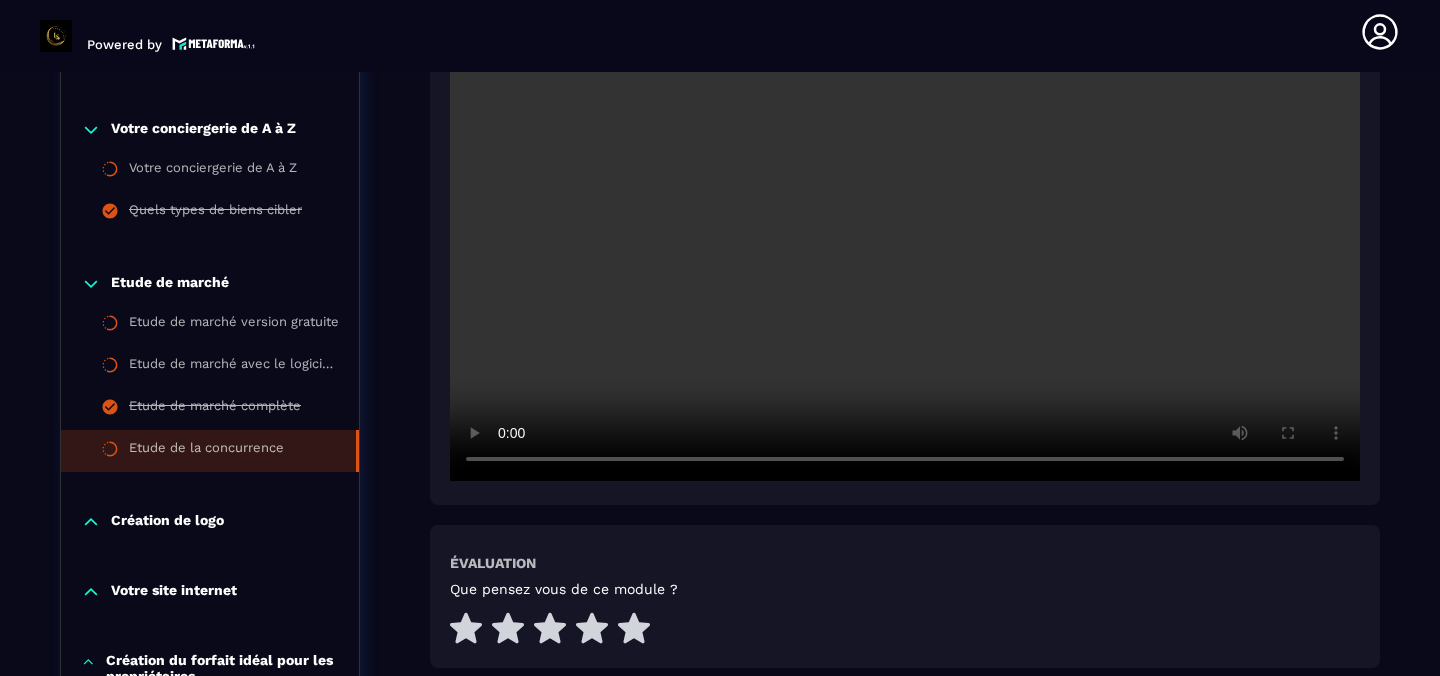 click on "Création de logo" at bounding box center [167, 522] 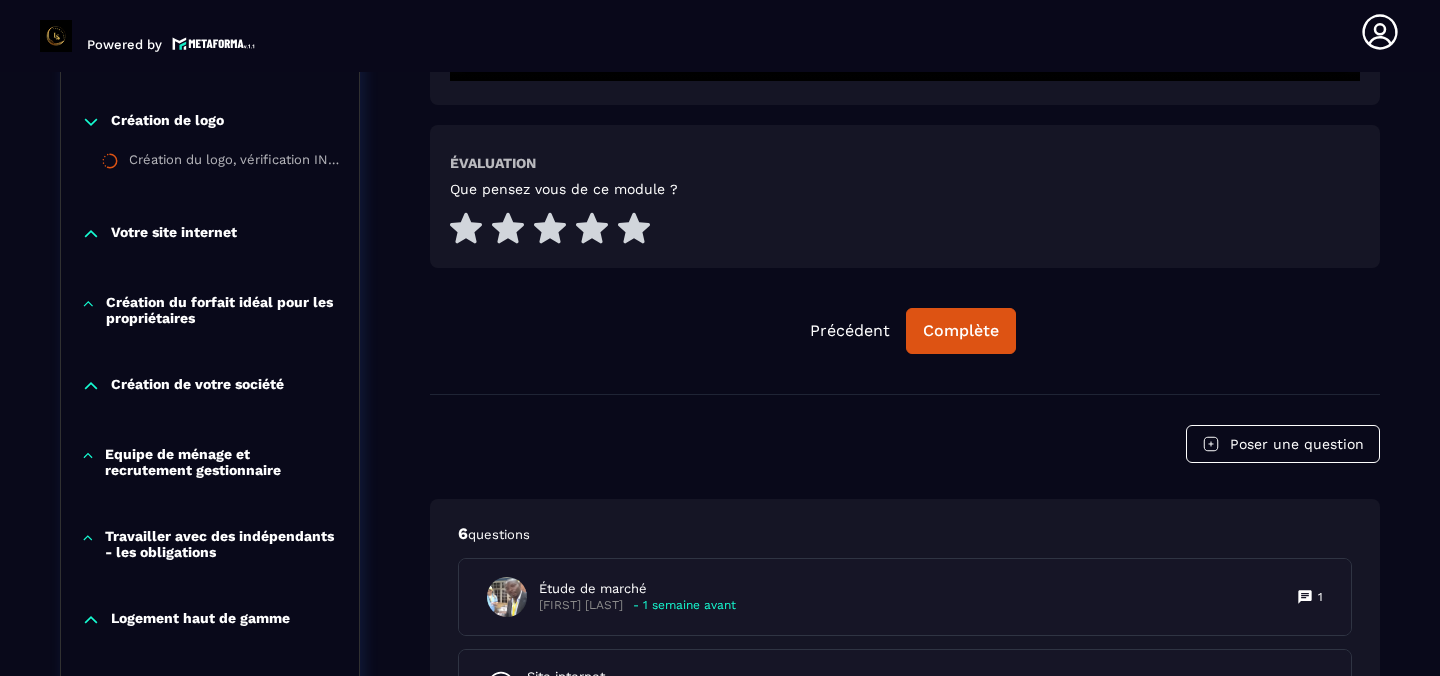 scroll, scrollTop: 1022, scrollLeft: 0, axis: vertical 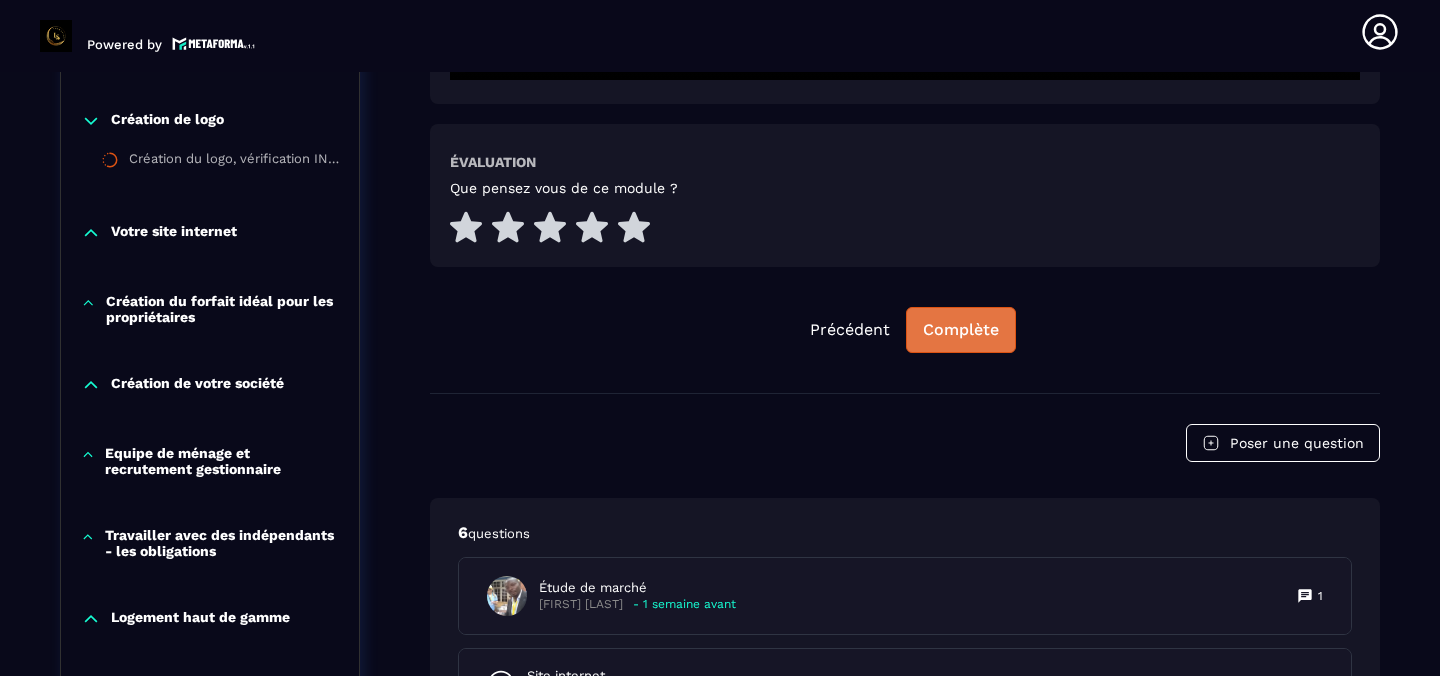 click on "Complète" at bounding box center (961, 330) 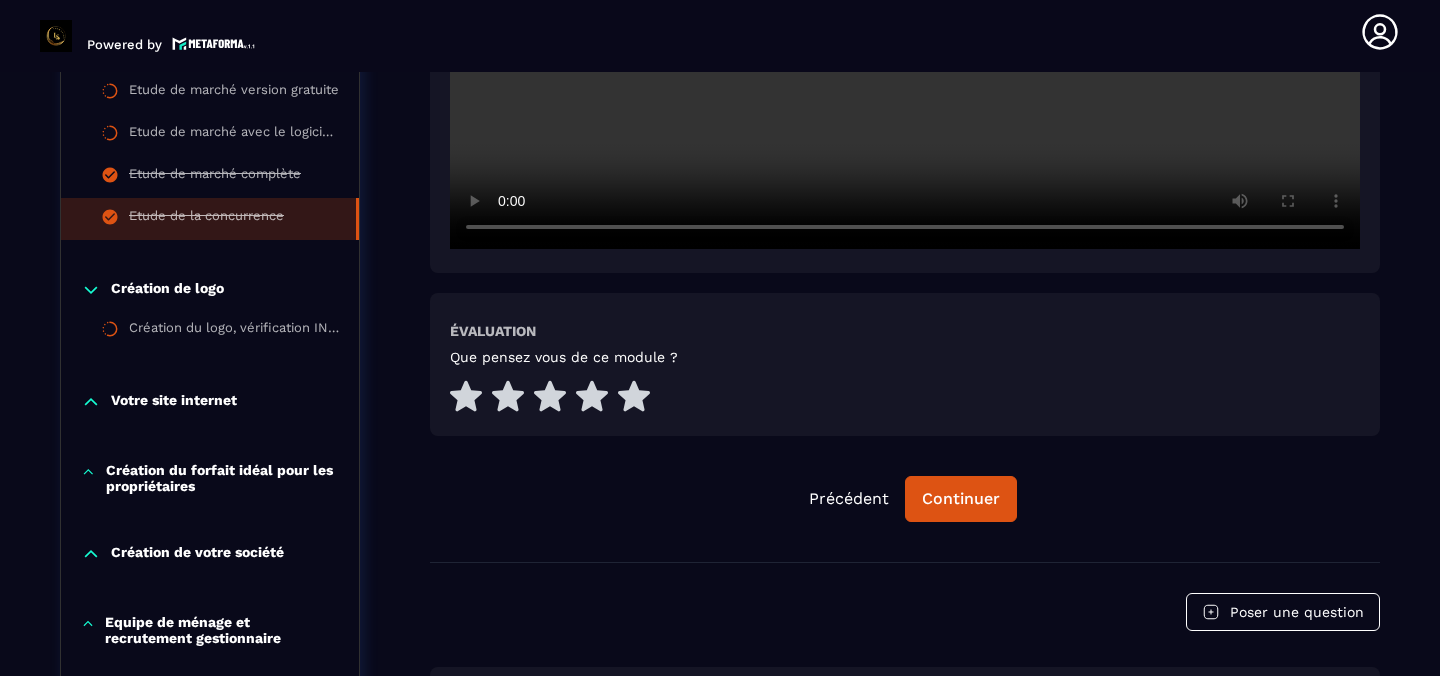 scroll, scrollTop: 837, scrollLeft: 0, axis: vertical 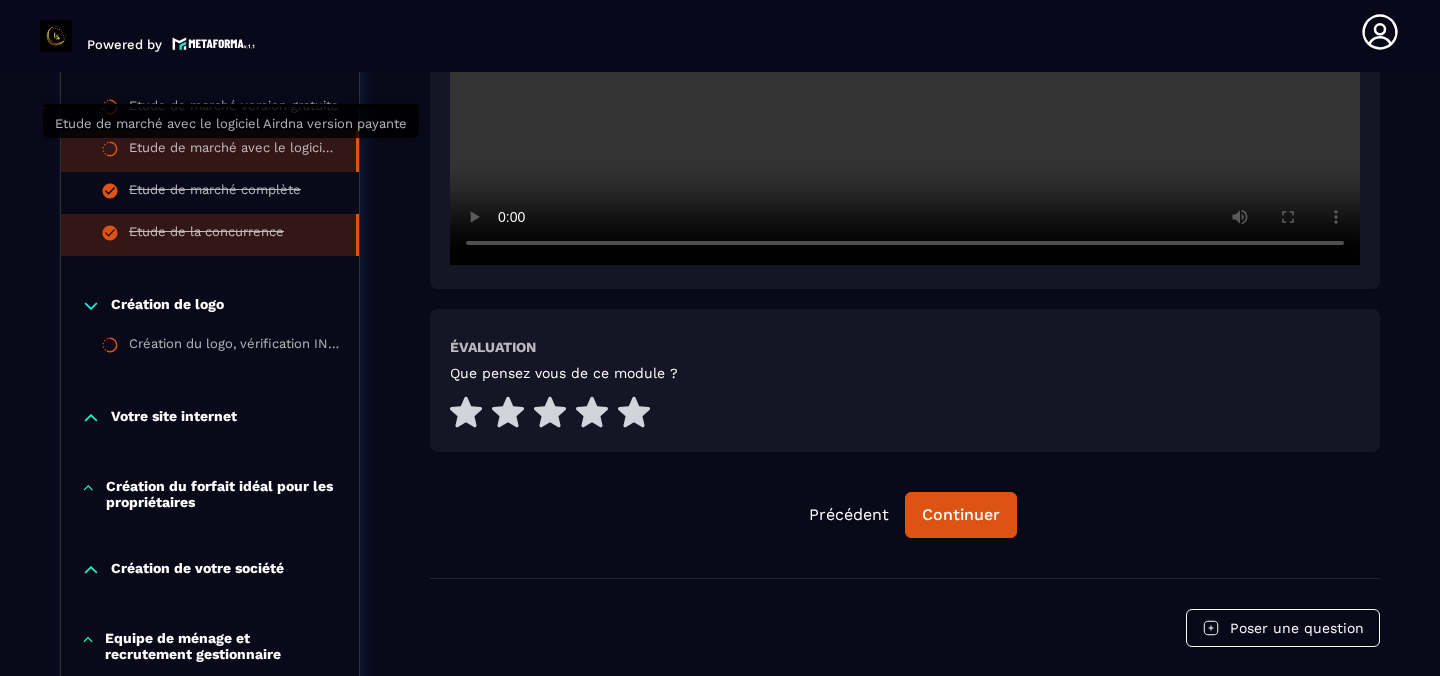click on "Etude de marché avec le logiciel Airdna version payante" at bounding box center [232, 151] 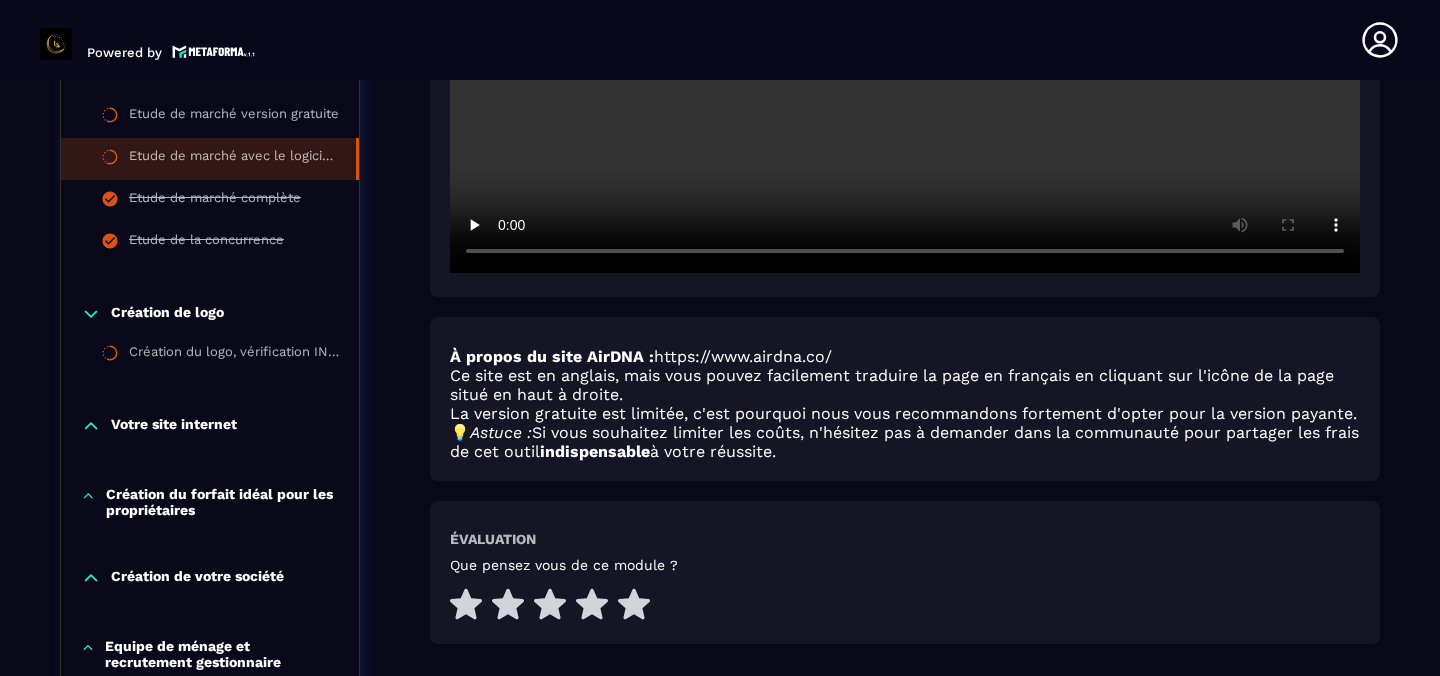 scroll, scrollTop: 458, scrollLeft: 0, axis: vertical 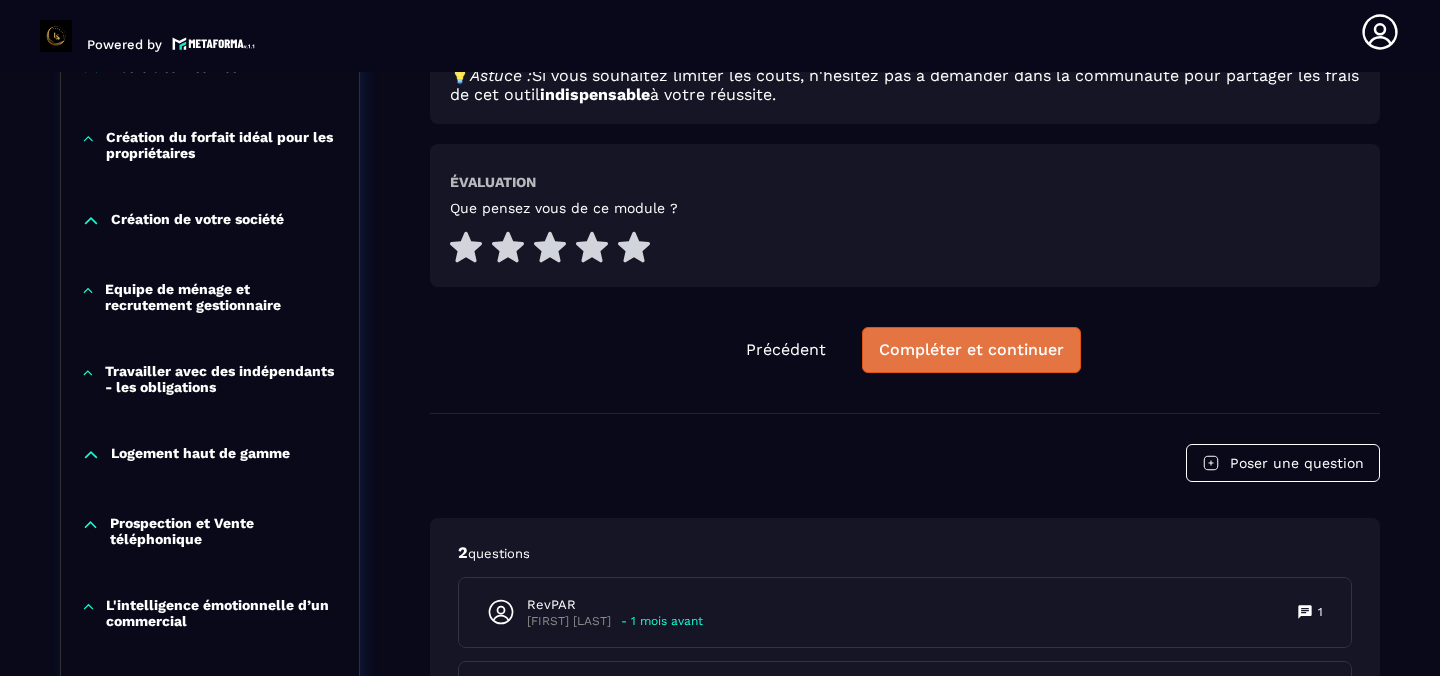 click on "Compléter et continuer" at bounding box center (971, 350) 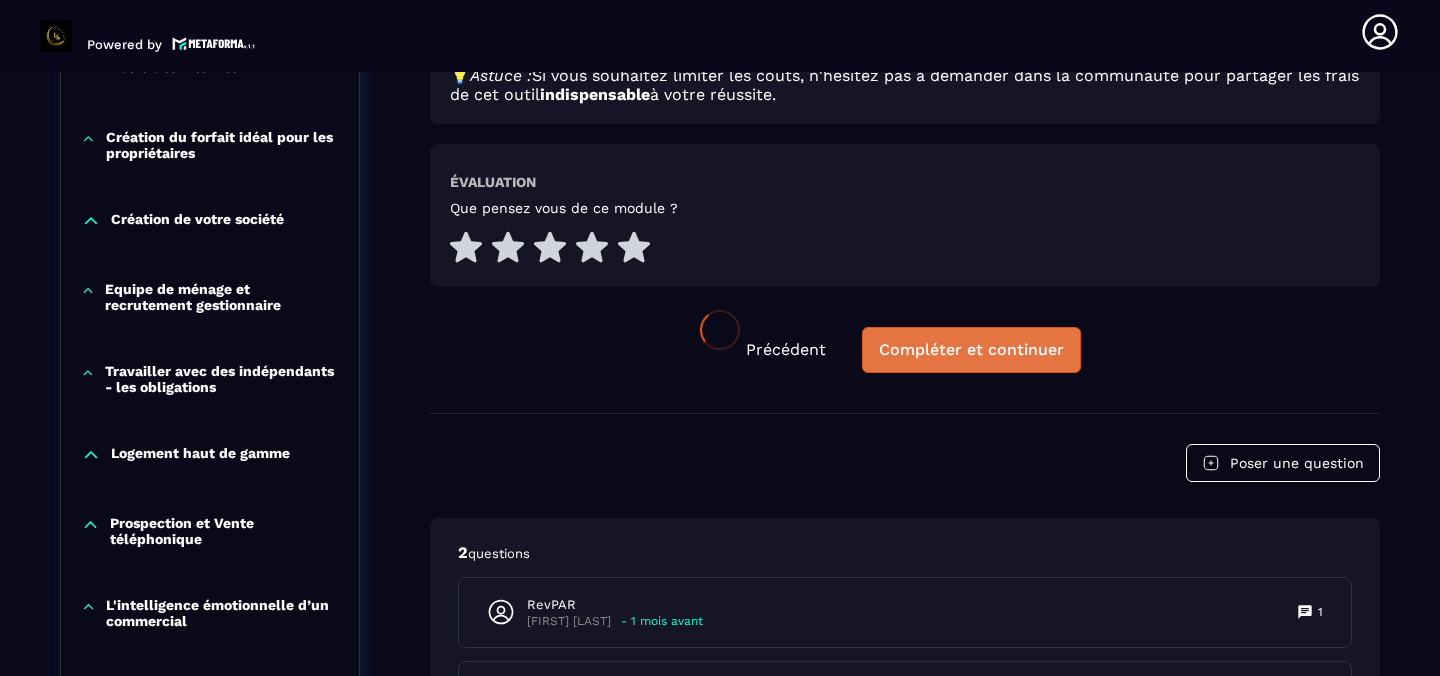 scroll, scrollTop: 0, scrollLeft: 0, axis: both 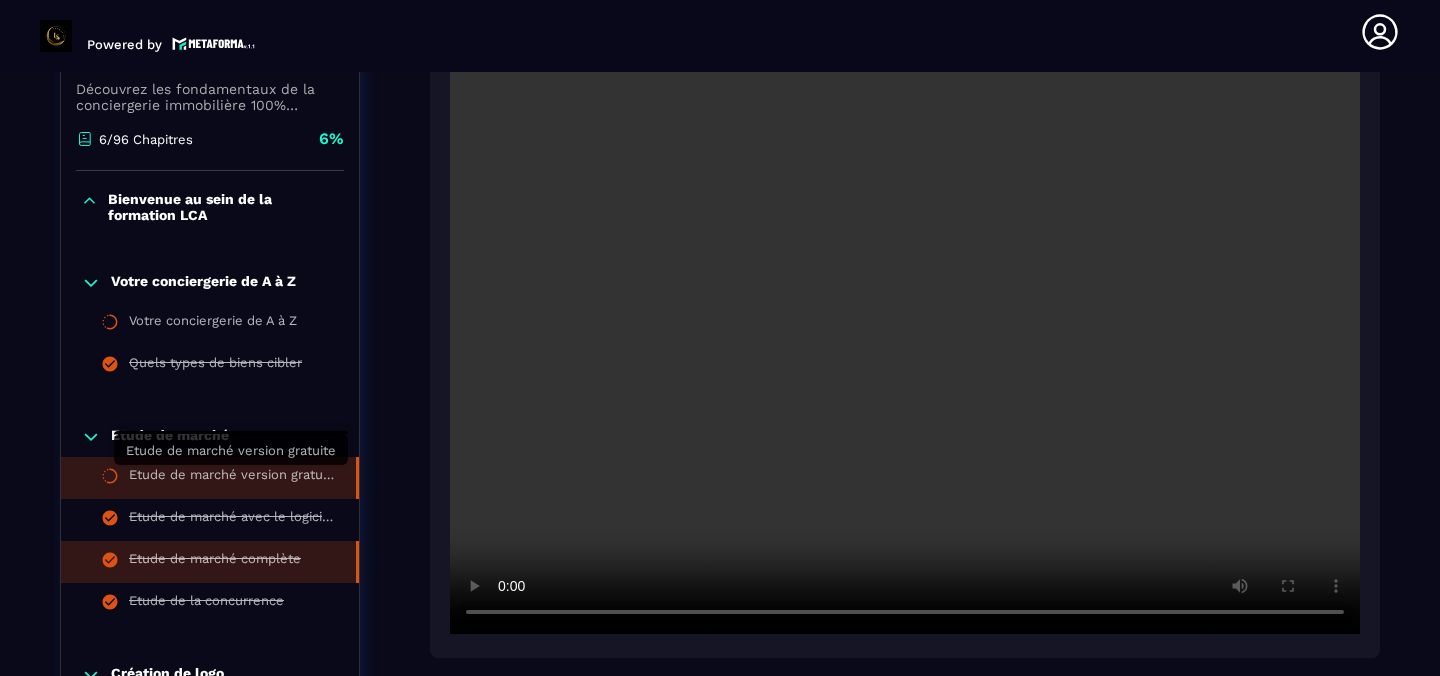 click on "Etude de marché version gratuite" at bounding box center (232, 478) 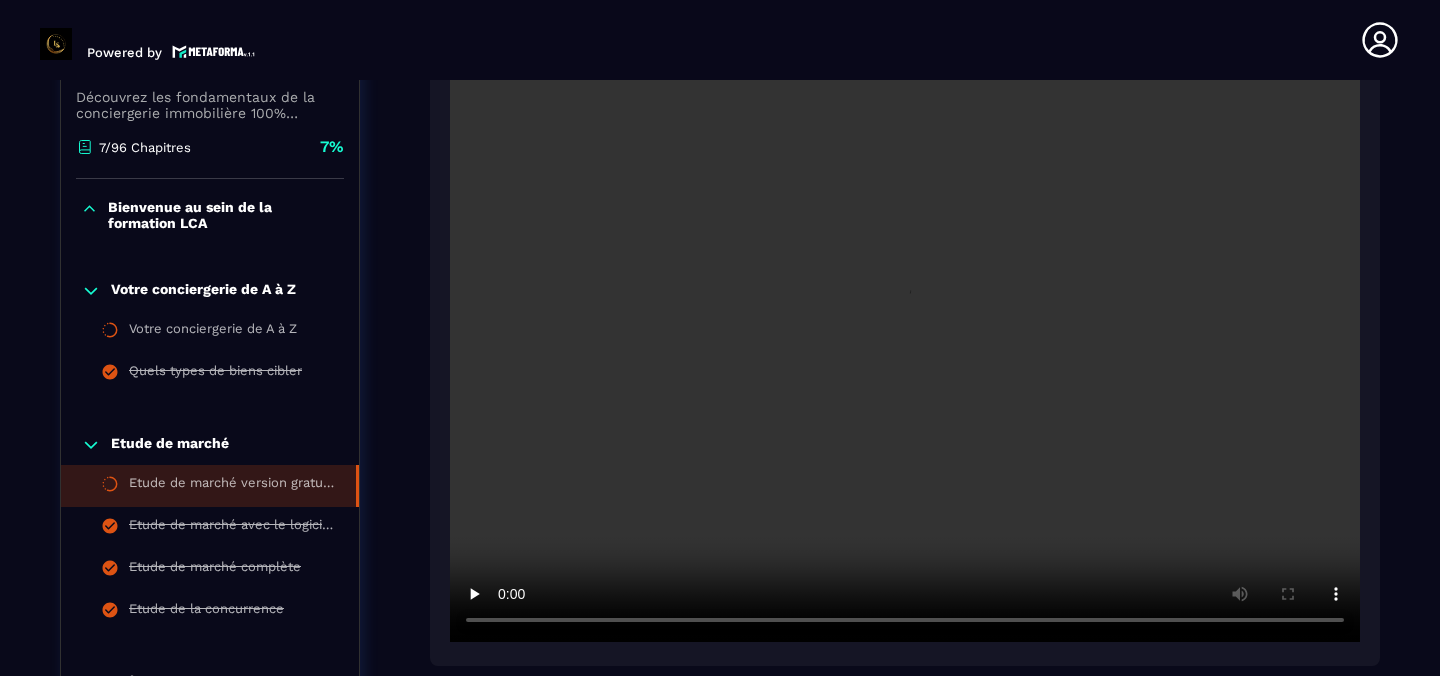 scroll, scrollTop: 365, scrollLeft: 0, axis: vertical 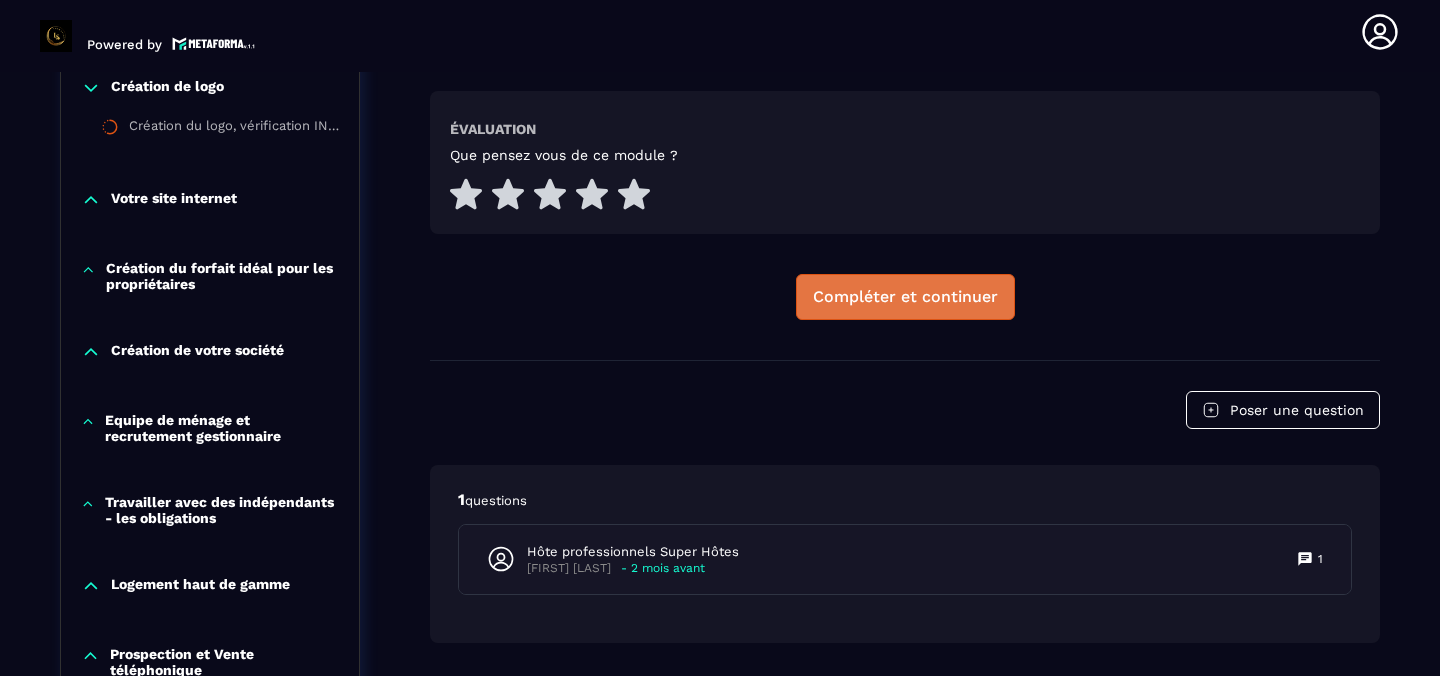 click on "Compléter et continuer" at bounding box center [905, 297] 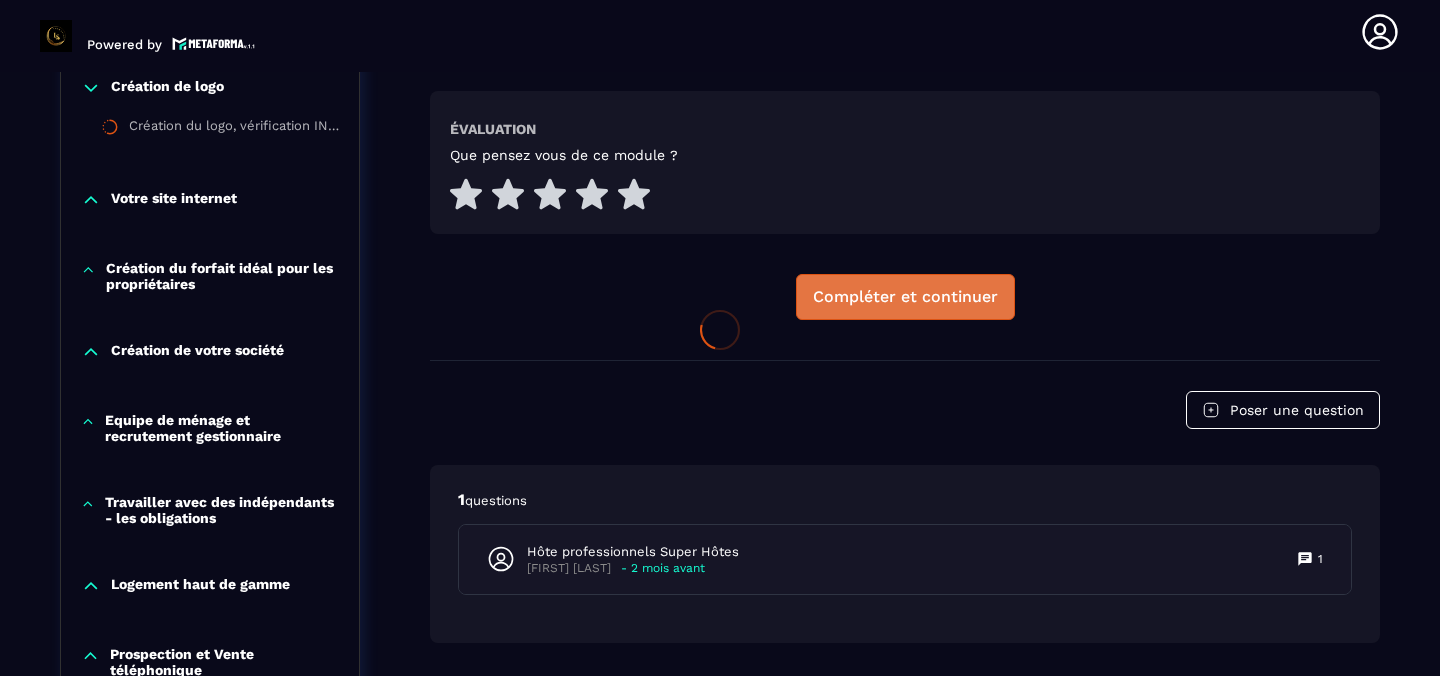 scroll, scrollTop: 0, scrollLeft: 0, axis: both 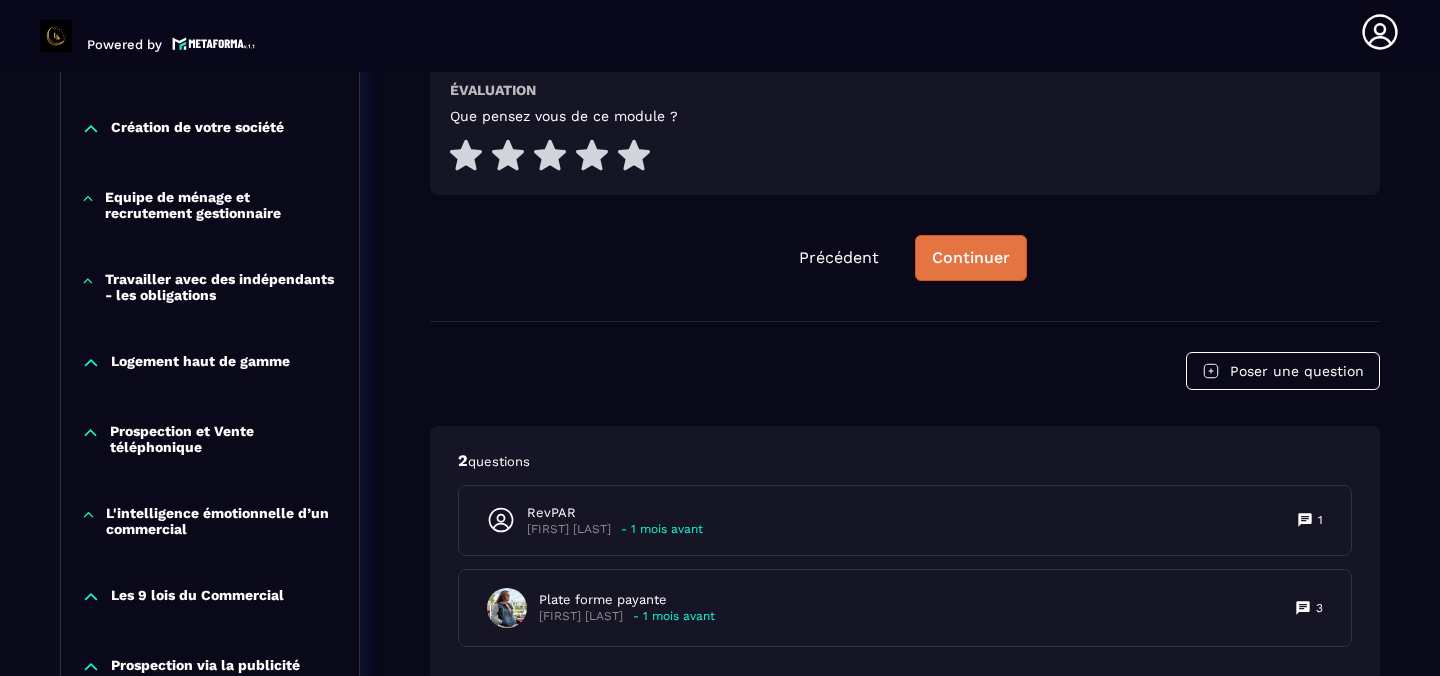 click on "Continuer" at bounding box center [971, 258] 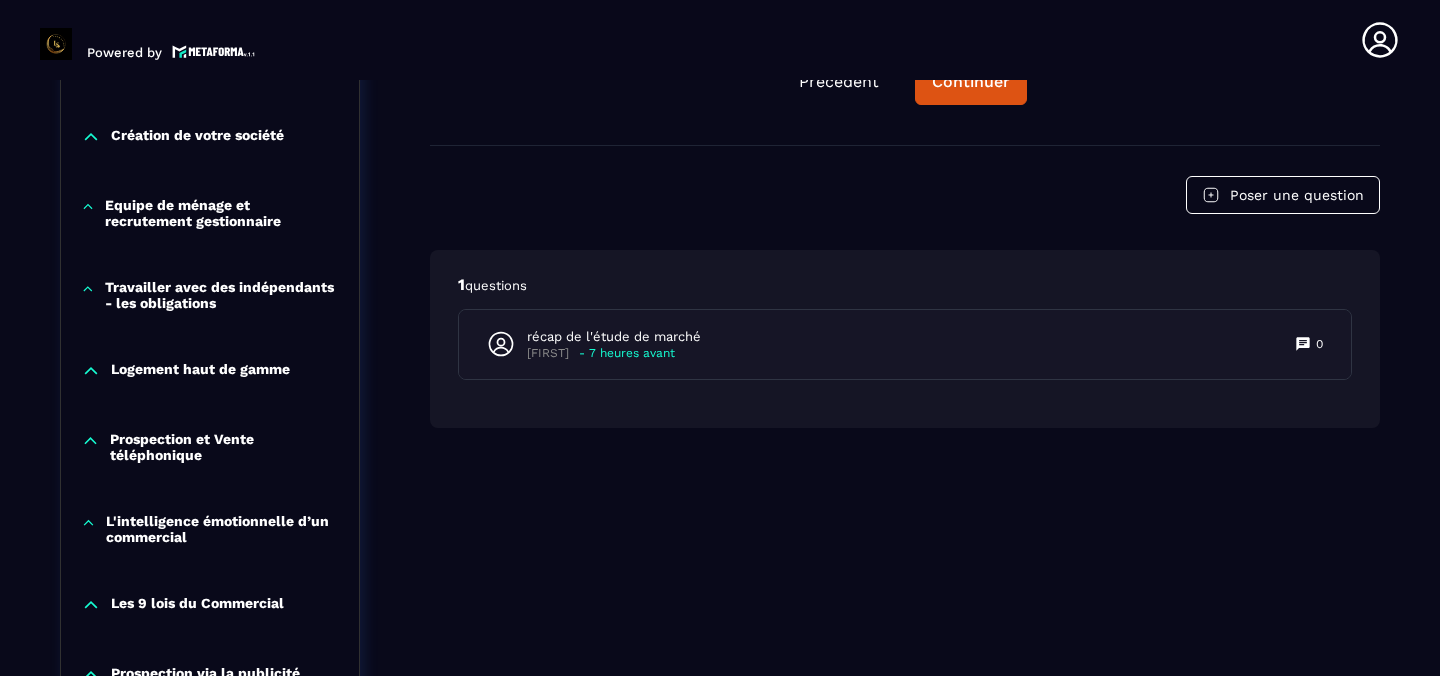 scroll, scrollTop: 874, scrollLeft: 0, axis: vertical 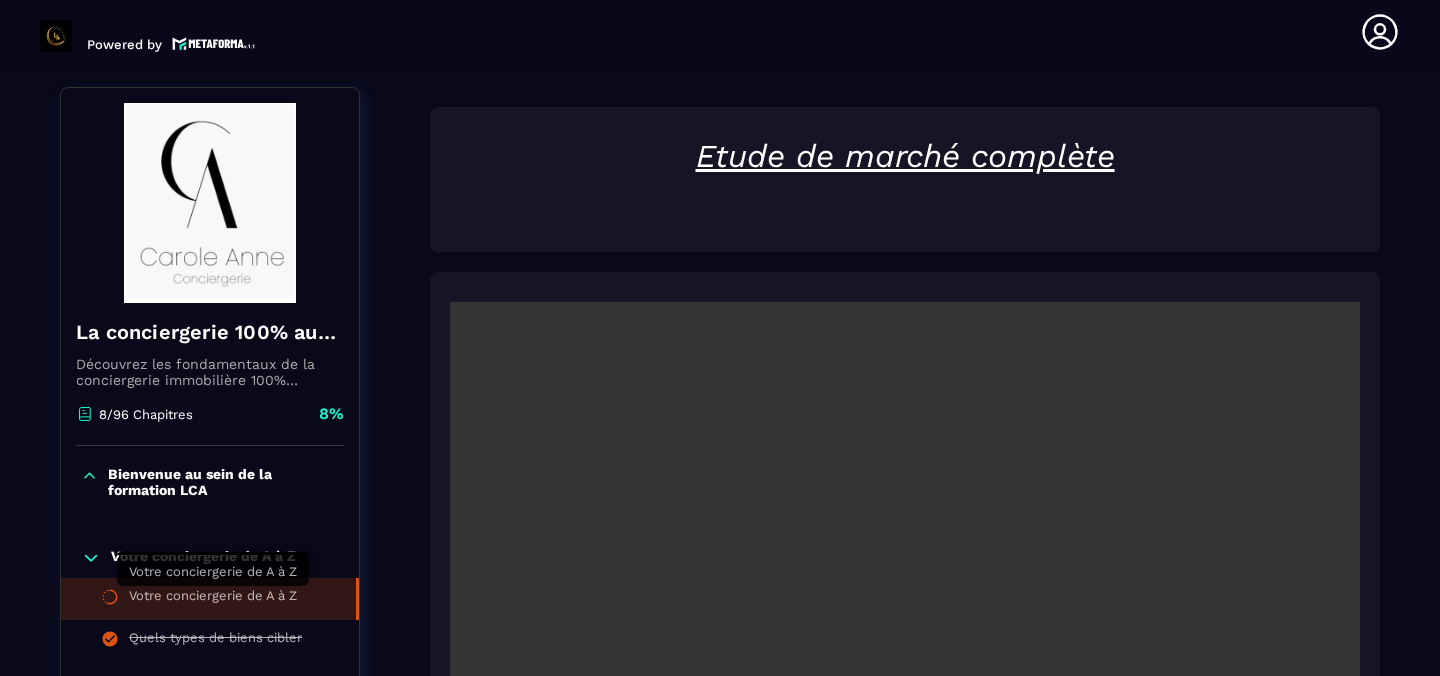 click on "Votre conciergerie de A à Z" at bounding box center [213, 599] 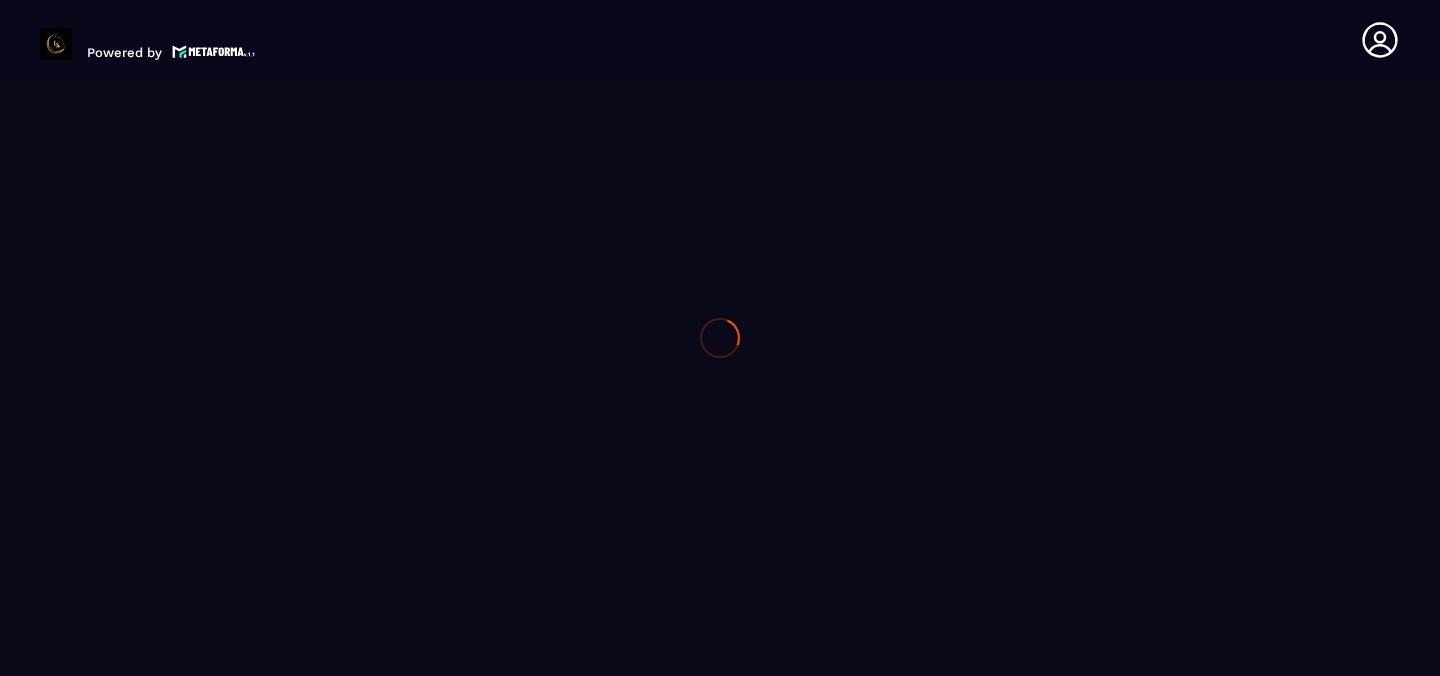 scroll, scrollTop: 0, scrollLeft: 0, axis: both 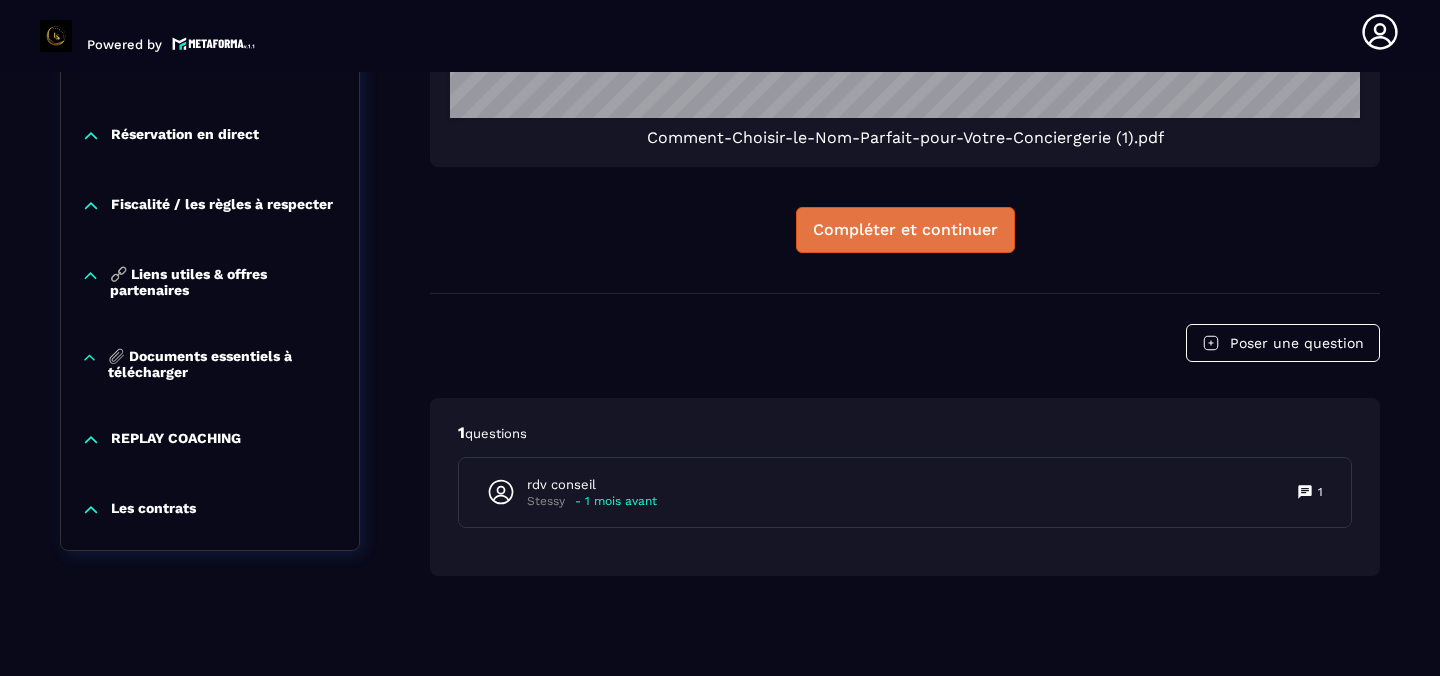 click on "Compléter et continuer" at bounding box center (905, 230) 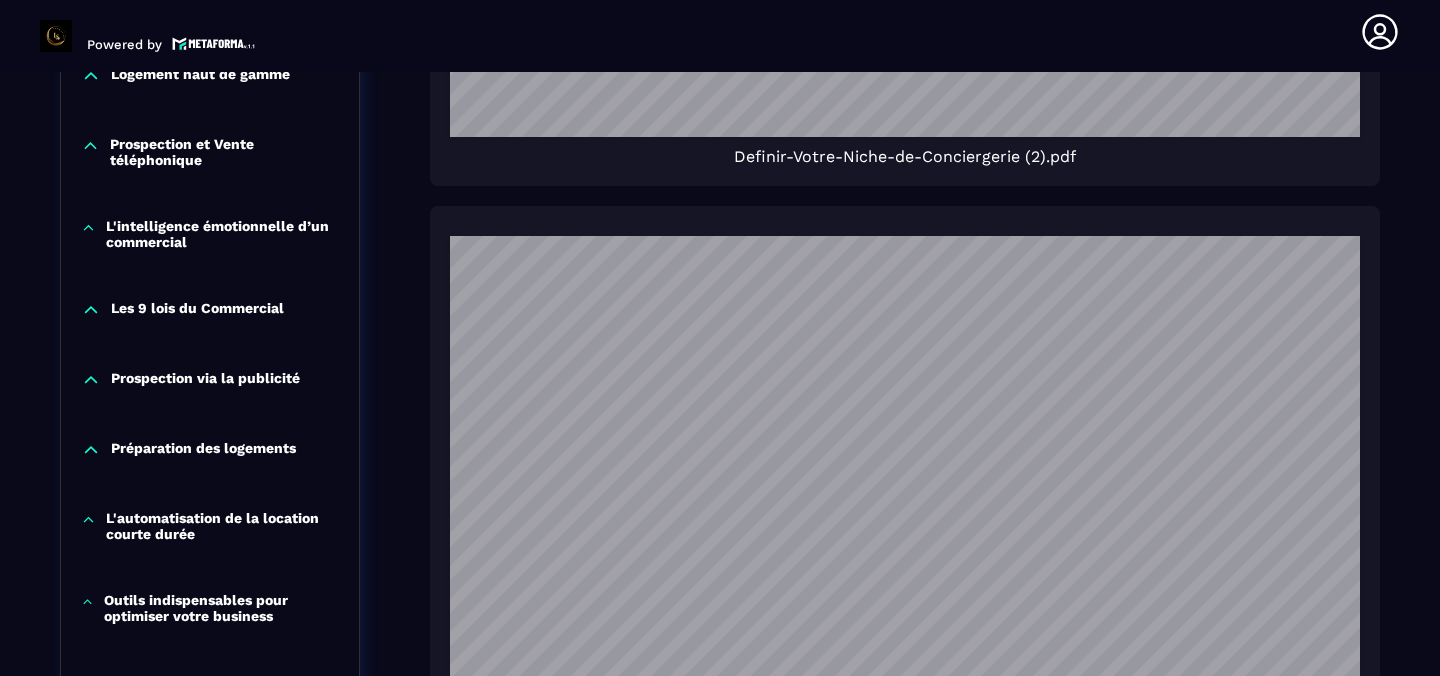 scroll, scrollTop: 3067, scrollLeft: 0, axis: vertical 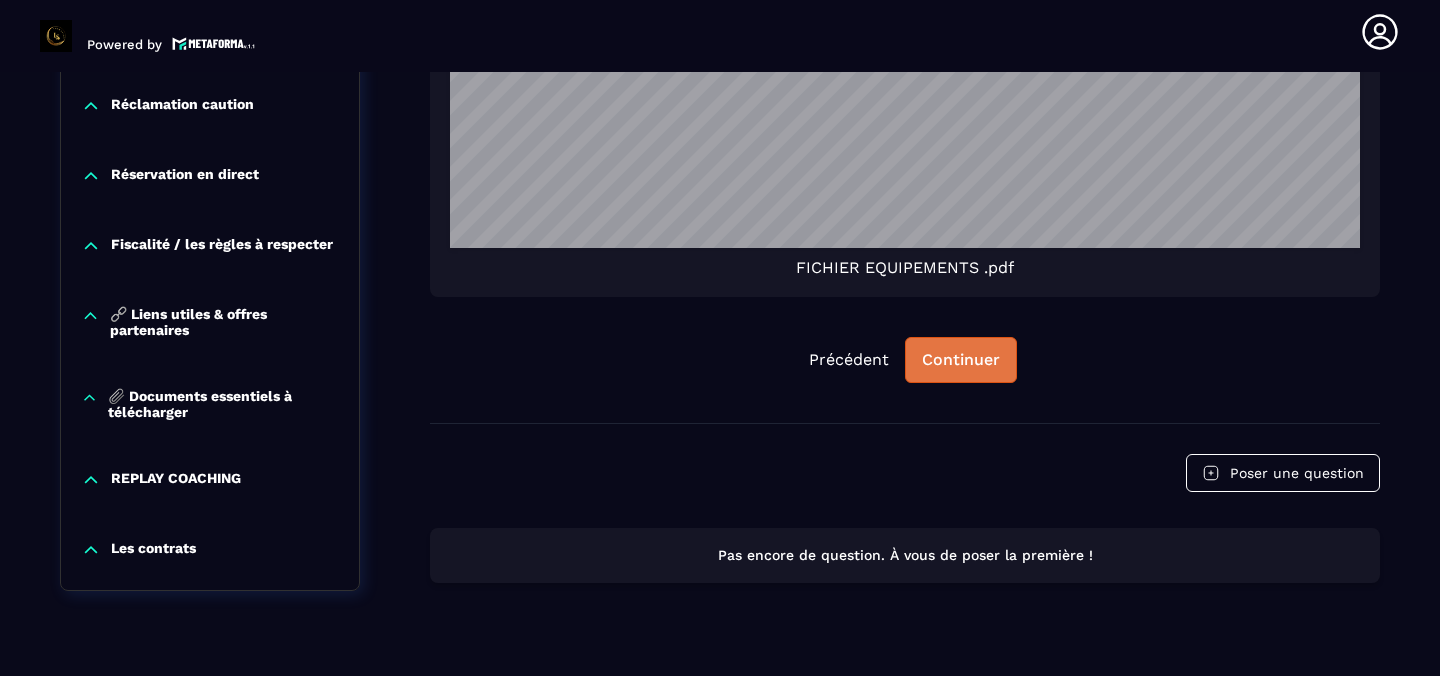 click on "Continuer" at bounding box center (961, 360) 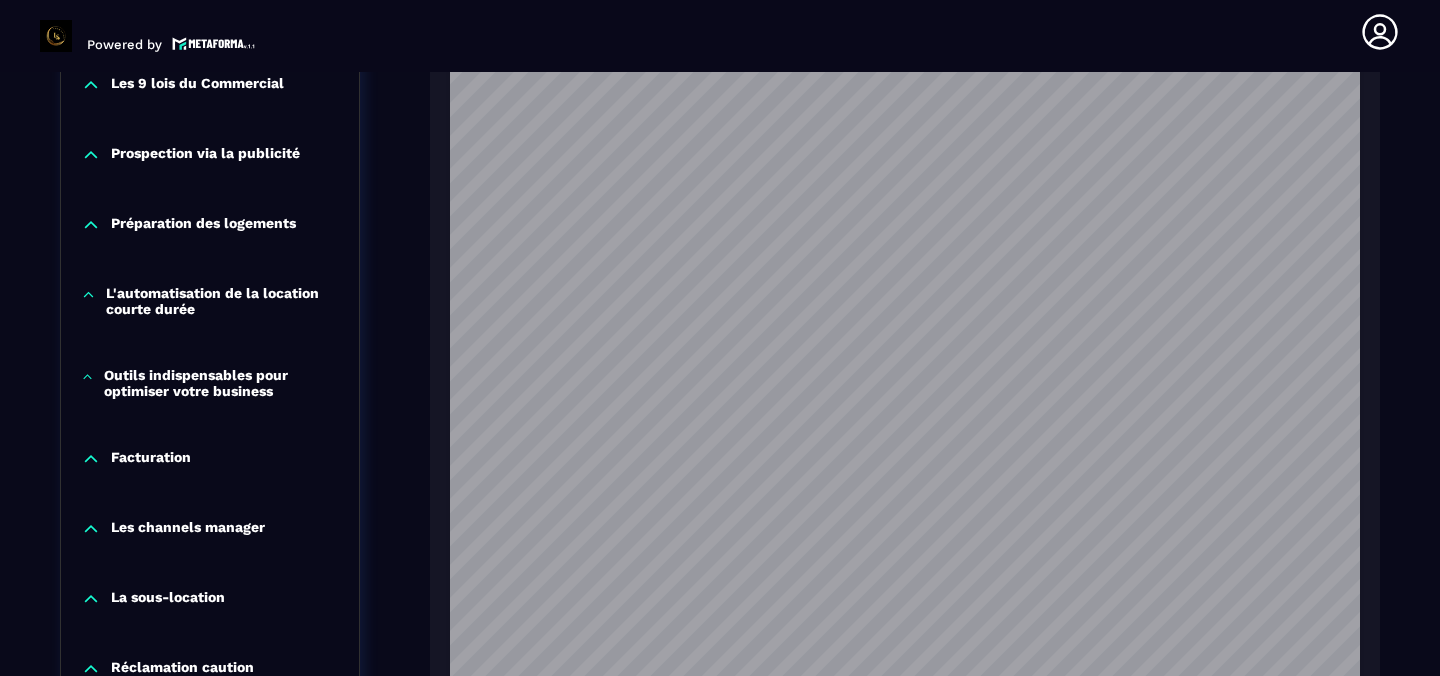 scroll, scrollTop: 2761, scrollLeft: 0, axis: vertical 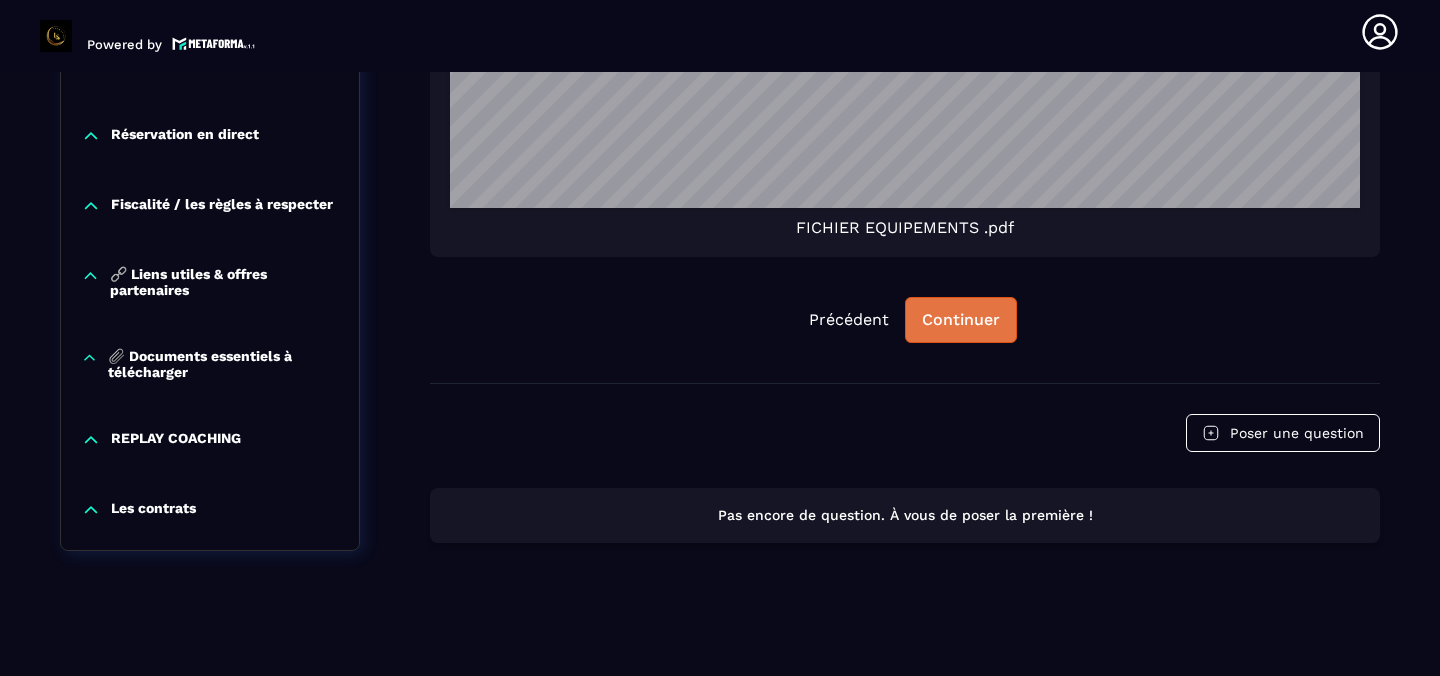 click on "Continuer" at bounding box center (961, 320) 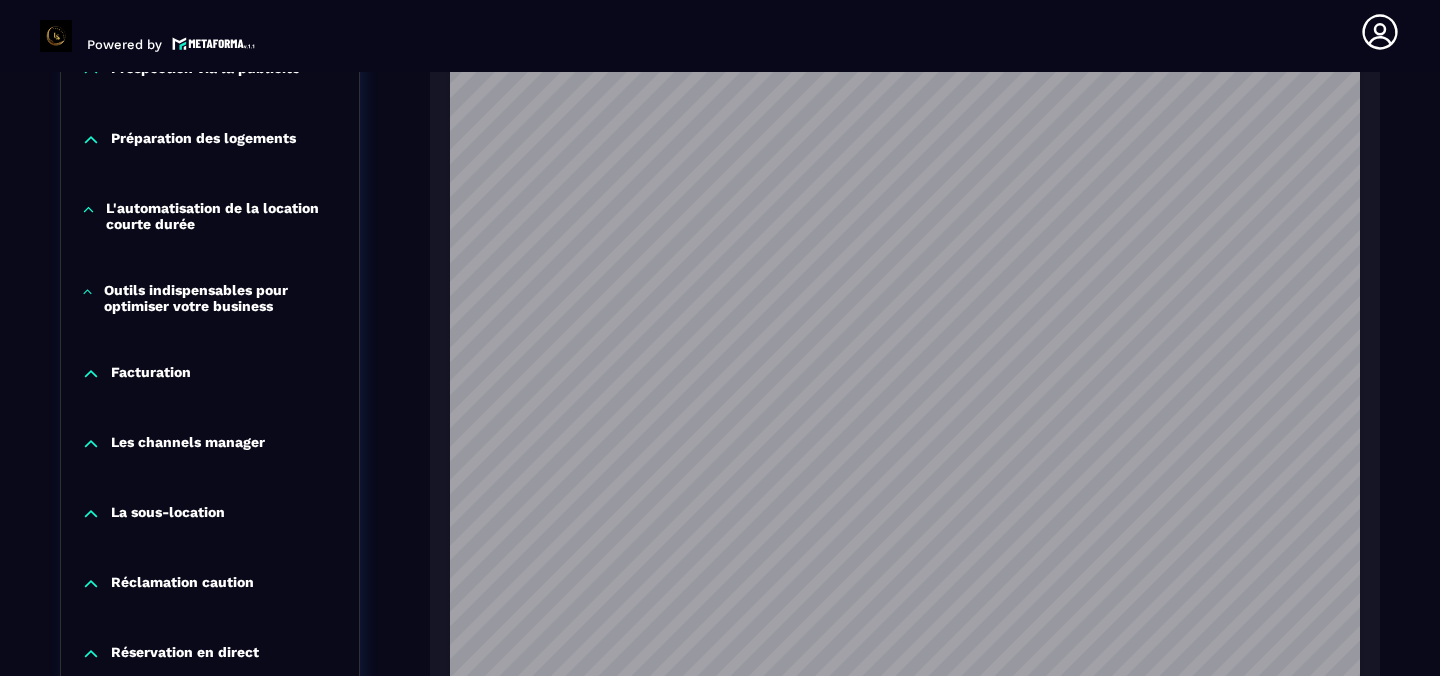 scroll, scrollTop: 2216, scrollLeft: 0, axis: vertical 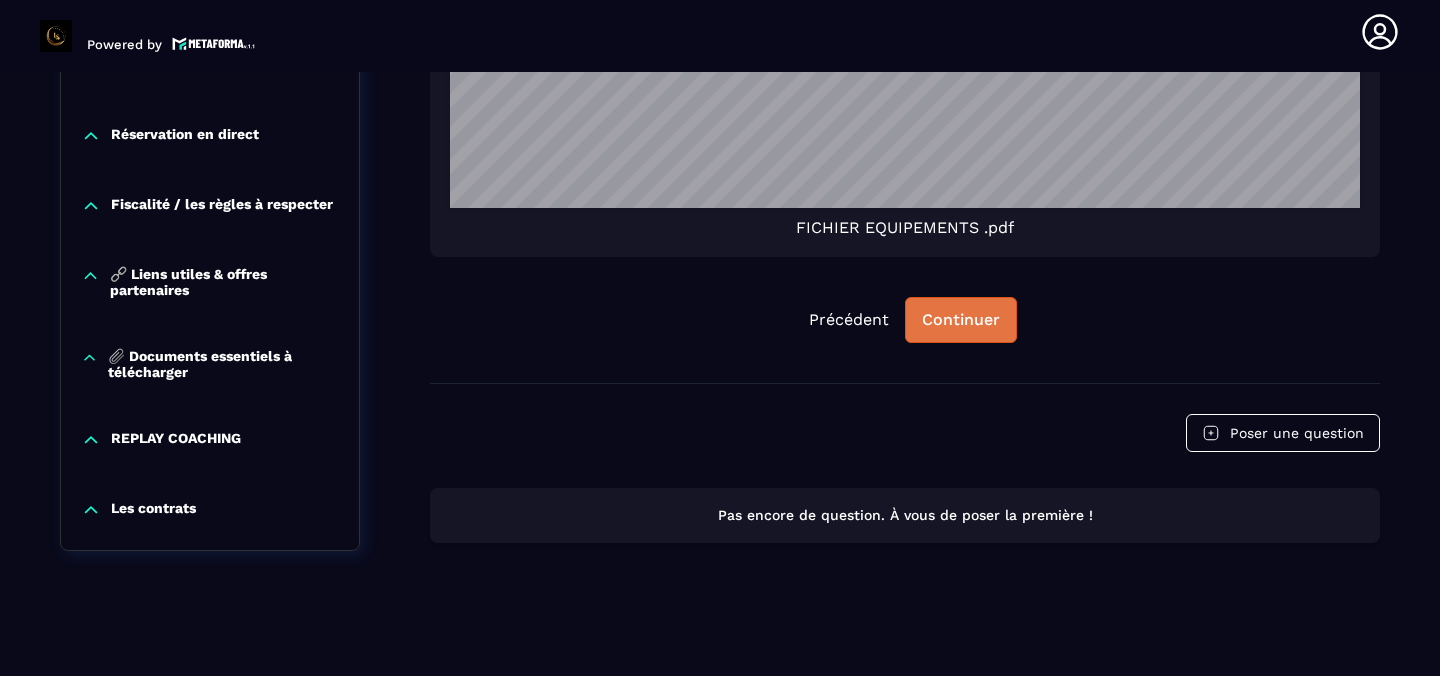 click on "Continuer" at bounding box center [961, 320] 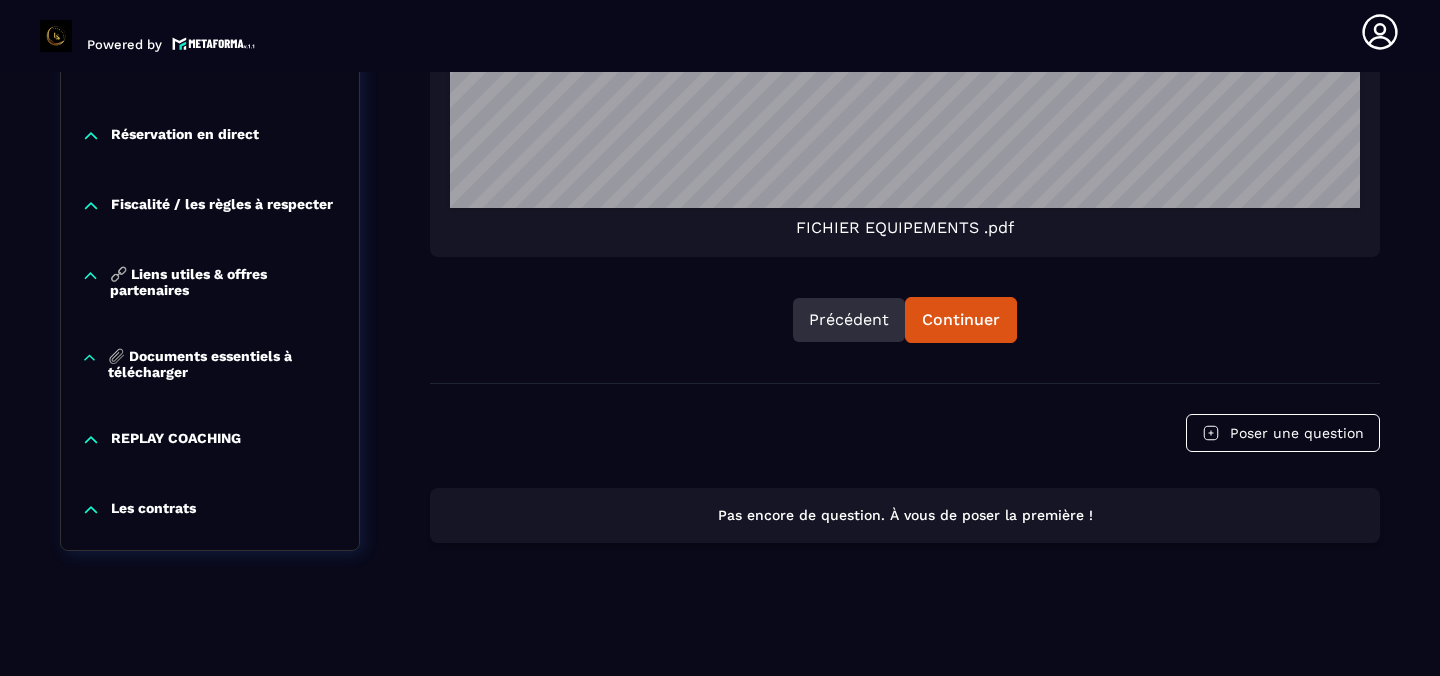 click on "Précédent" at bounding box center [849, 320] 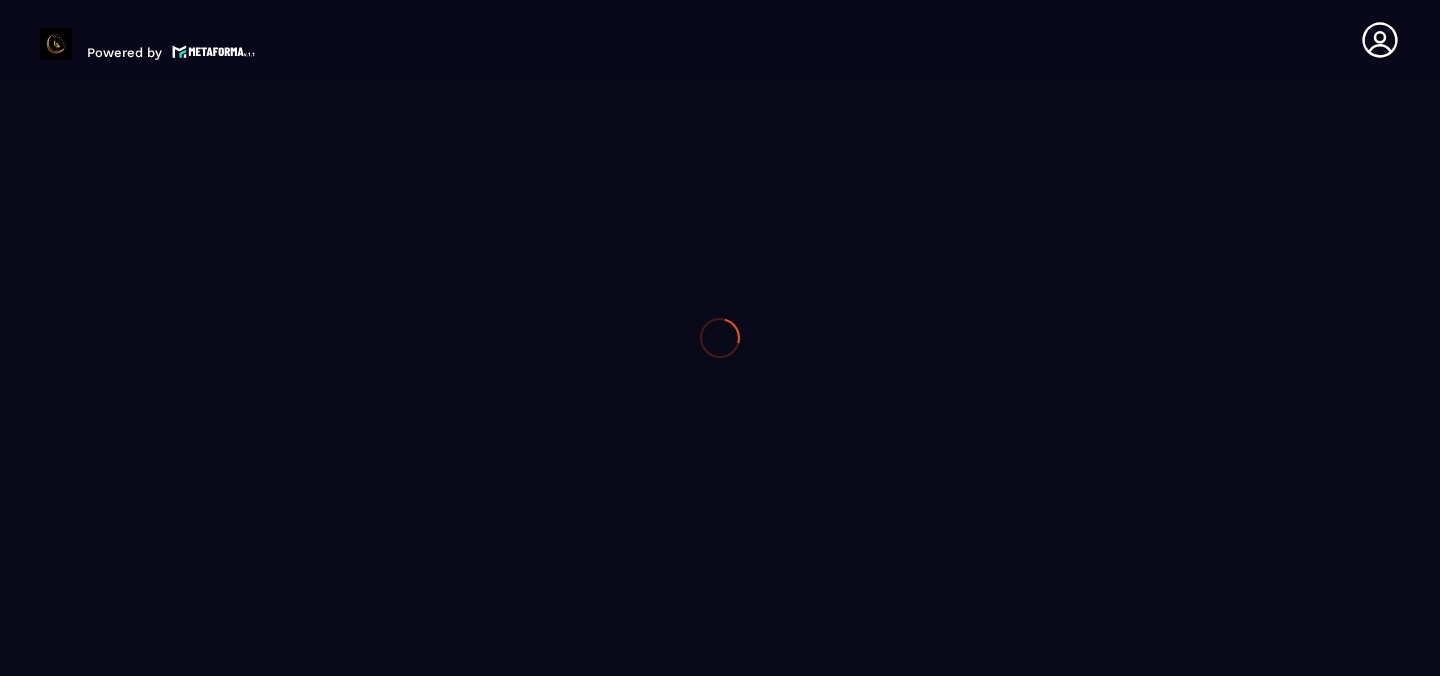 scroll, scrollTop: 0, scrollLeft: 0, axis: both 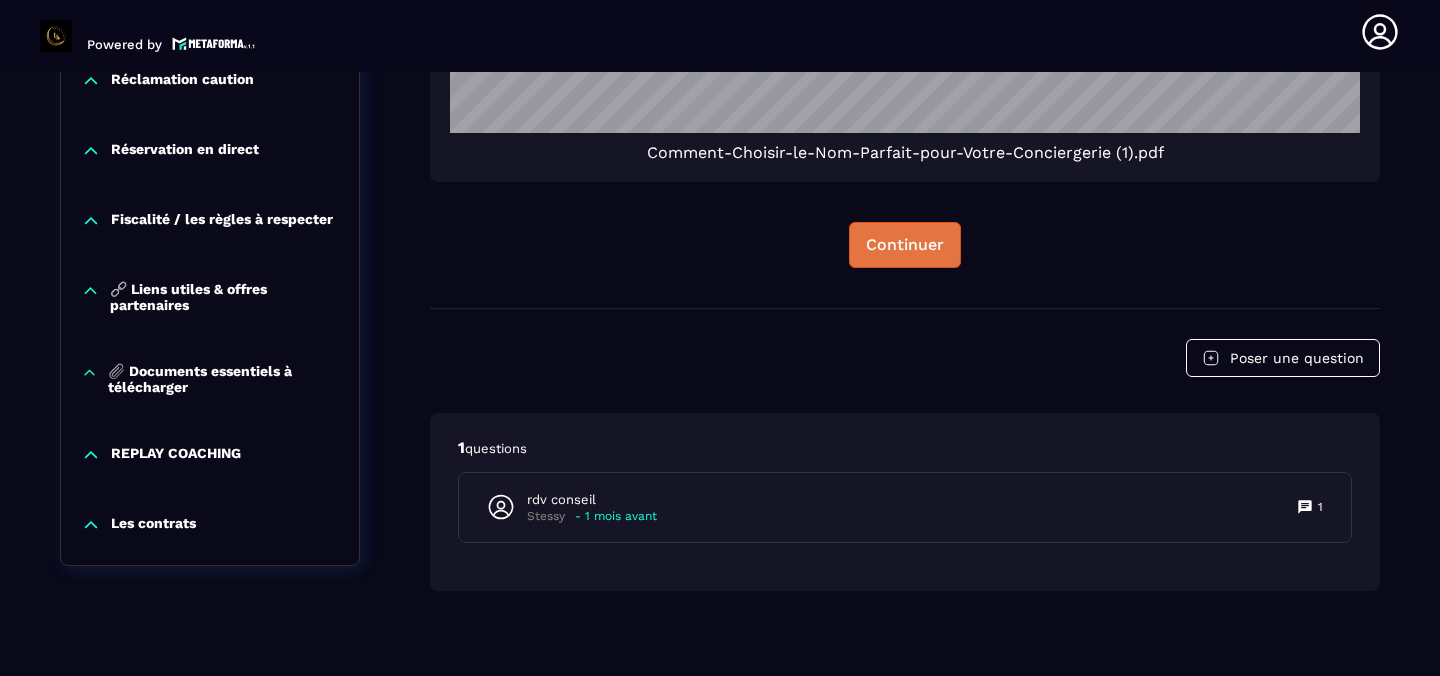 click on "Continuer" at bounding box center (905, 245) 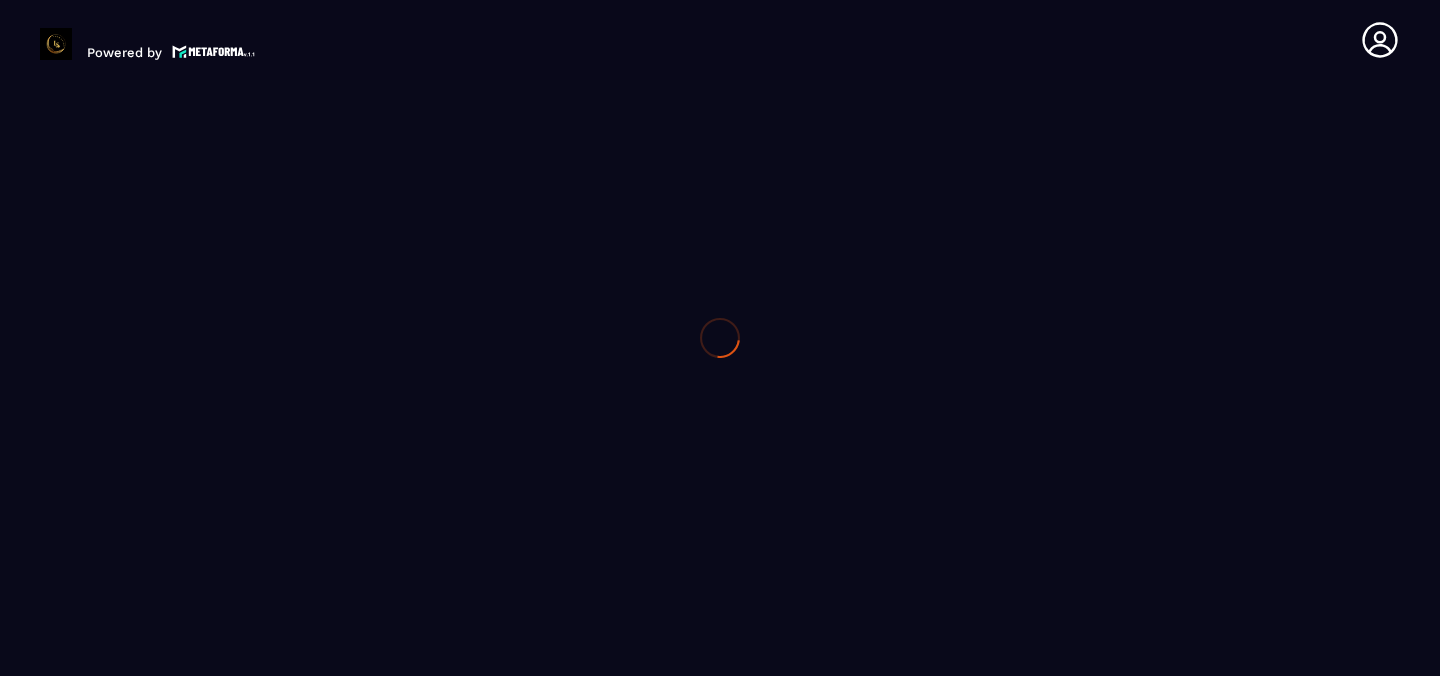 scroll, scrollTop: 0, scrollLeft: 0, axis: both 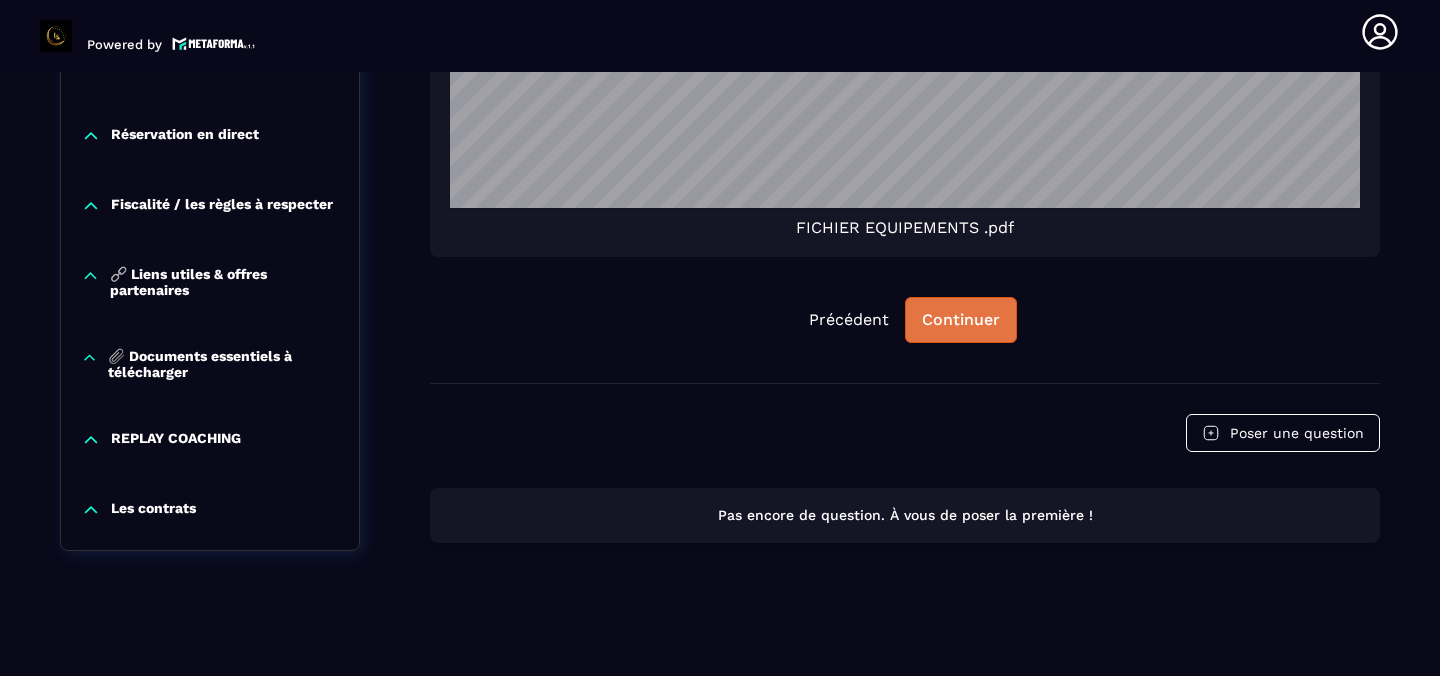 click on "Continuer" at bounding box center (961, 320) 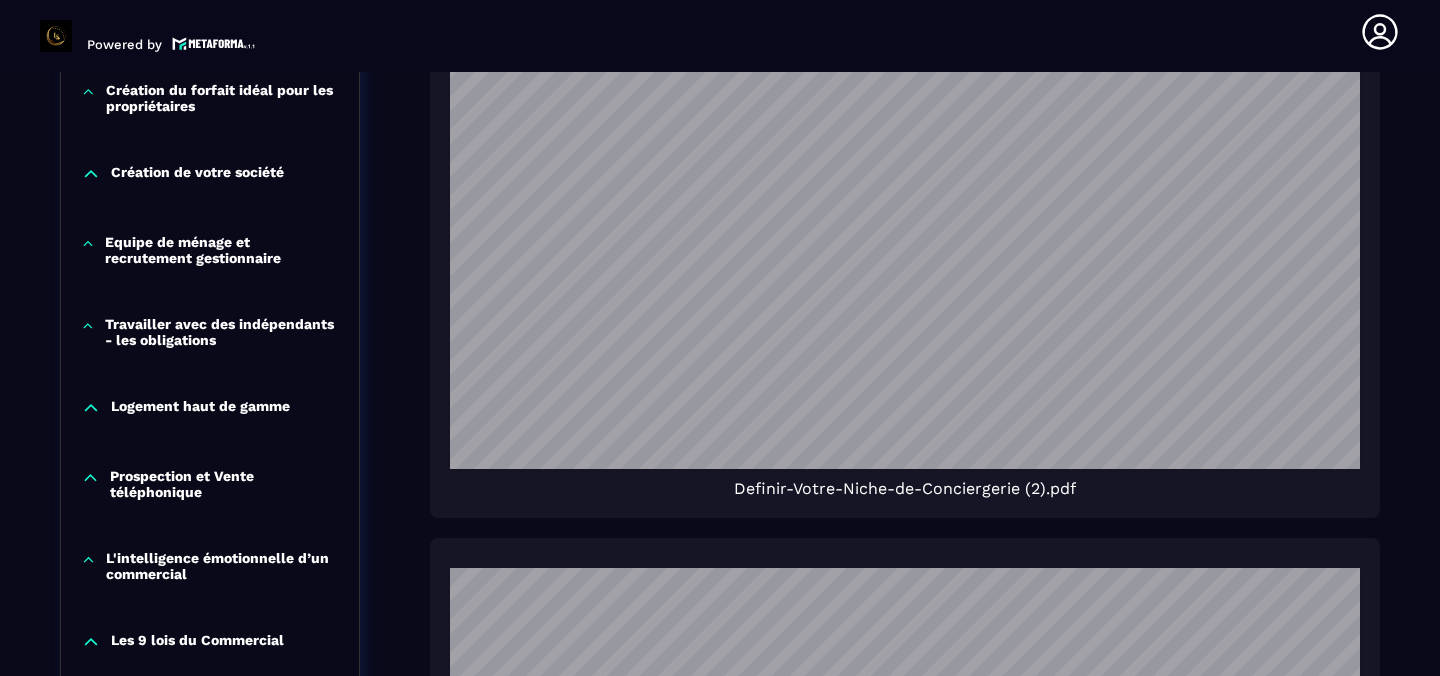 scroll, scrollTop: 1551, scrollLeft: 0, axis: vertical 